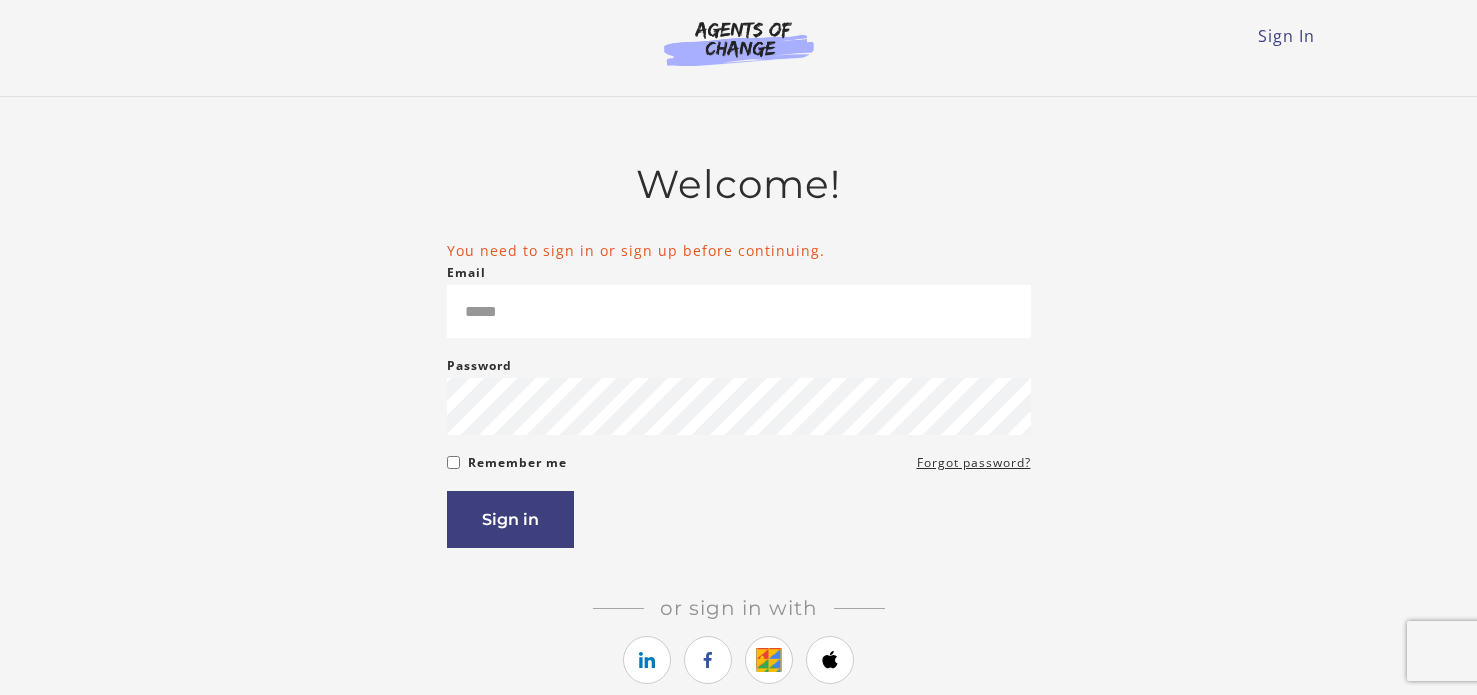 scroll, scrollTop: 0, scrollLeft: 0, axis: both 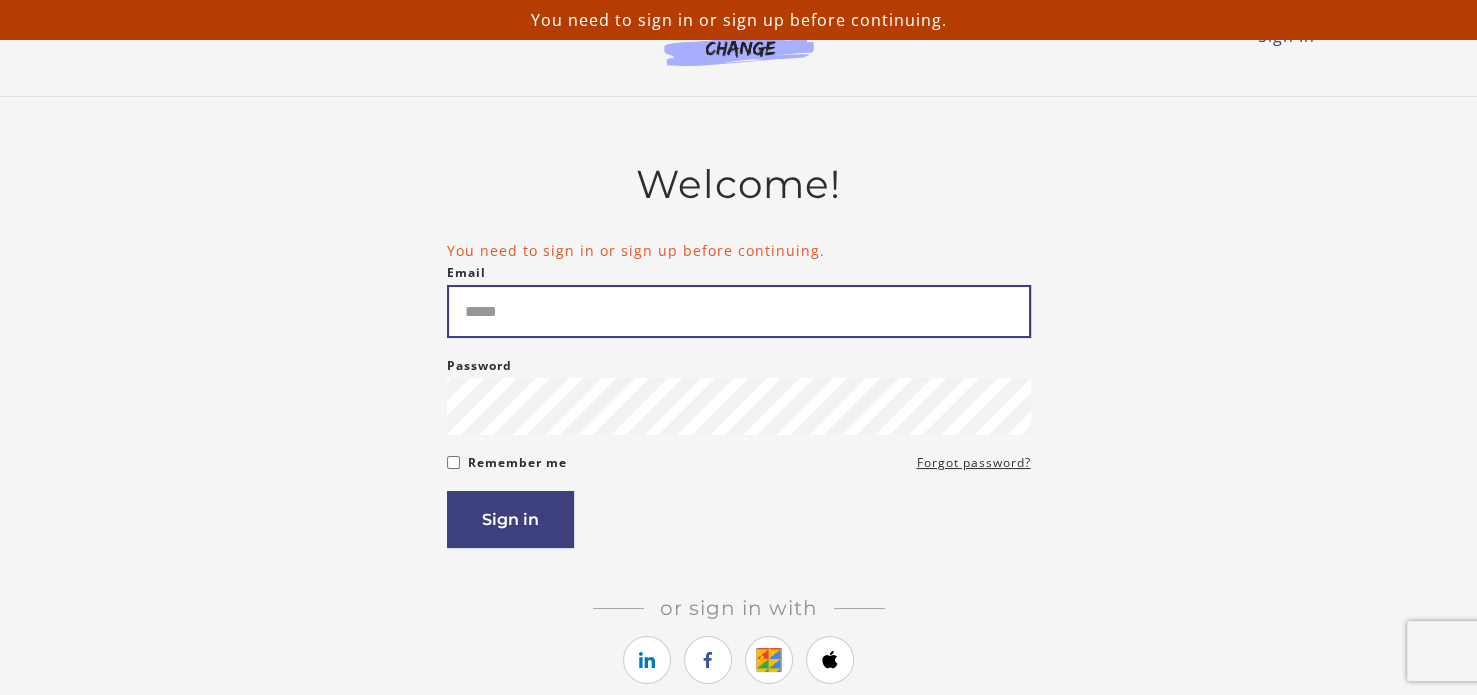 click on "Email" at bounding box center (739, 311) 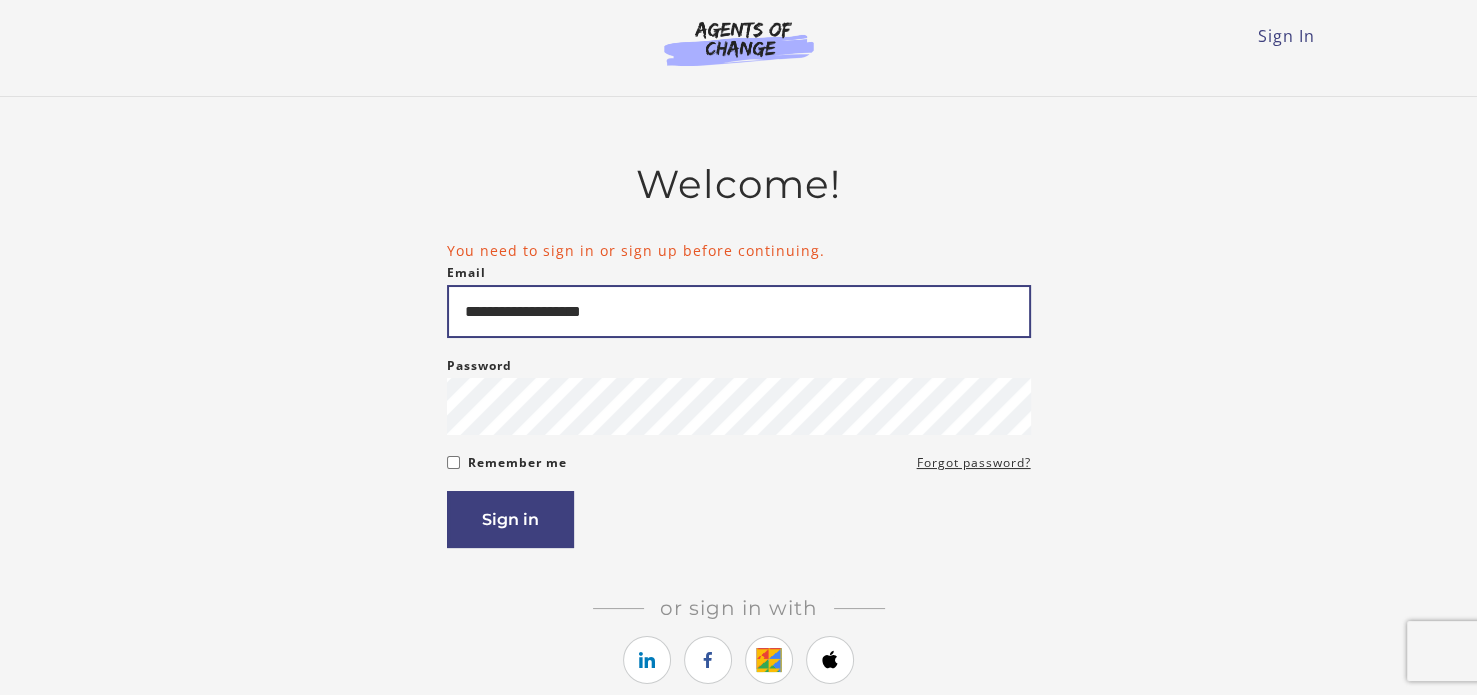type on "**********" 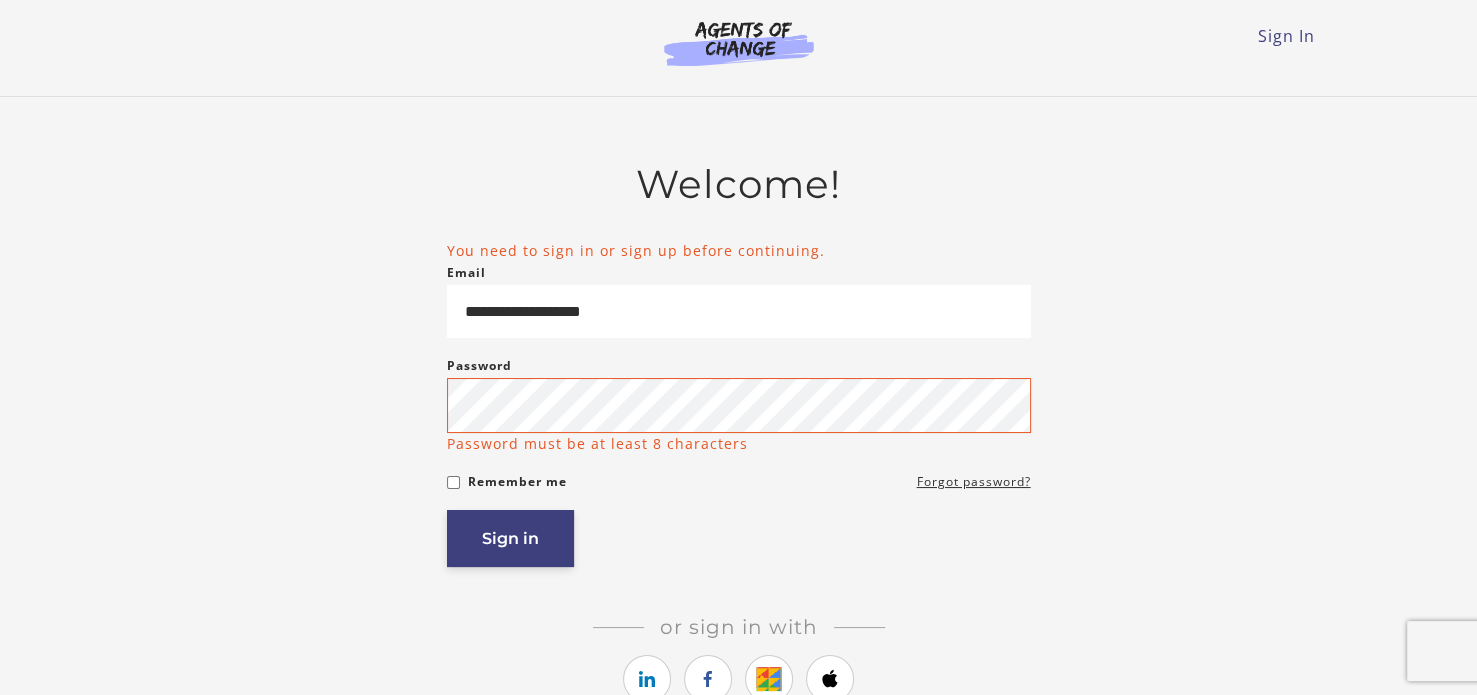 click on "Sign in" at bounding box center (510, 538) 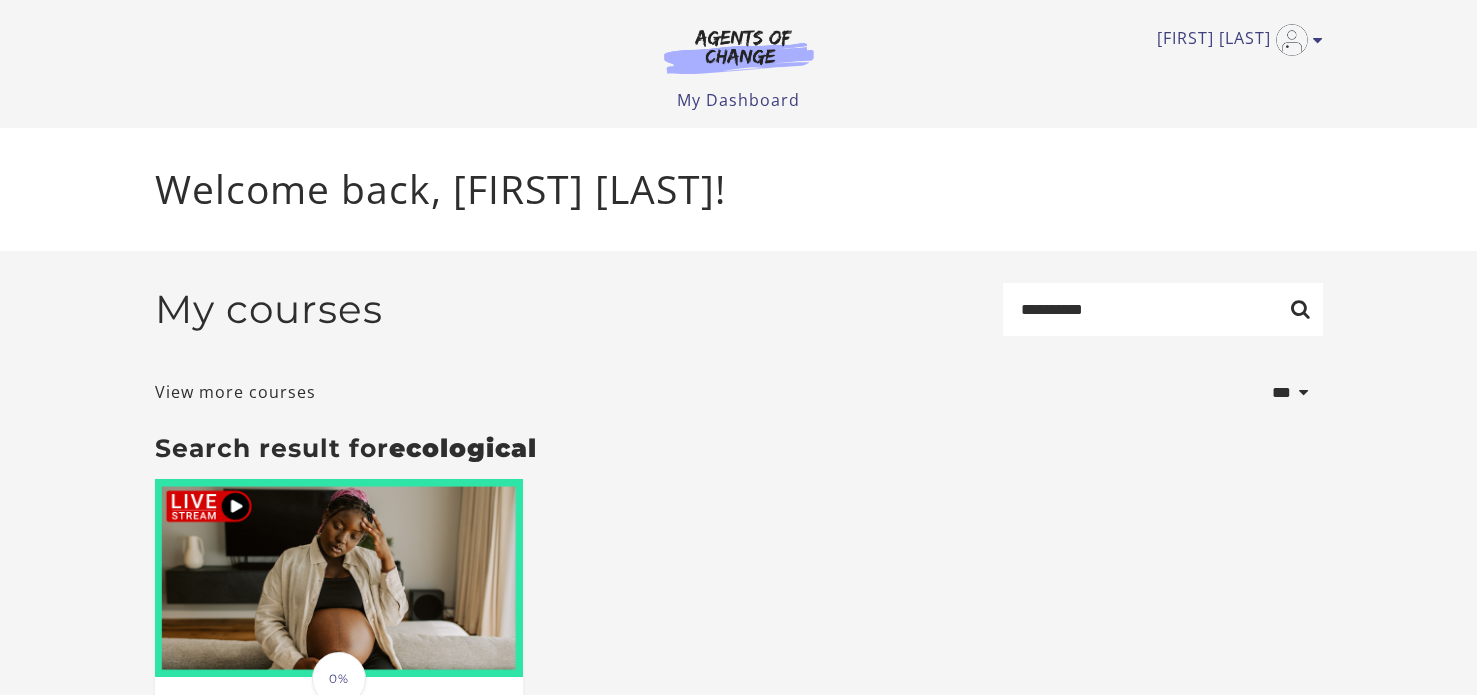 scroll, scrollTop: 0, scrollLeft: 0, axis: both 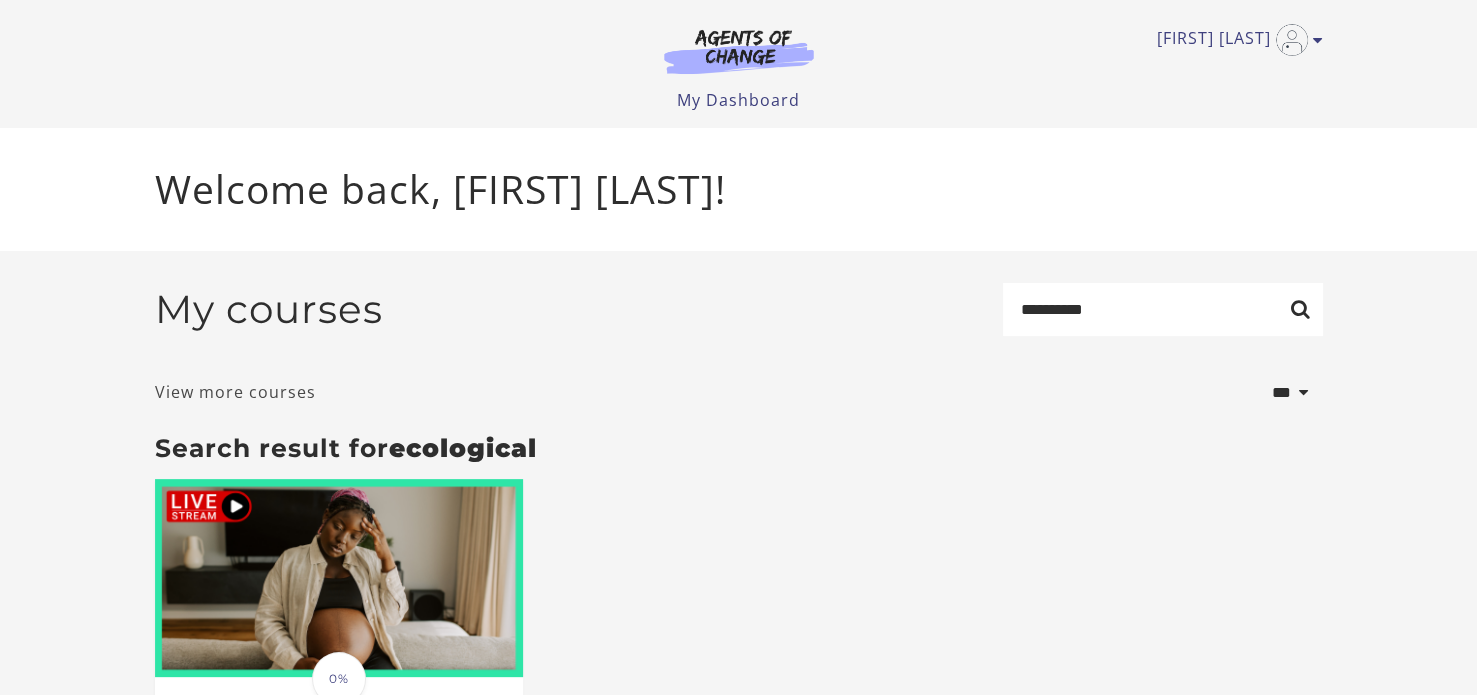 click on "View more courses" at bounding box center (235, 392) 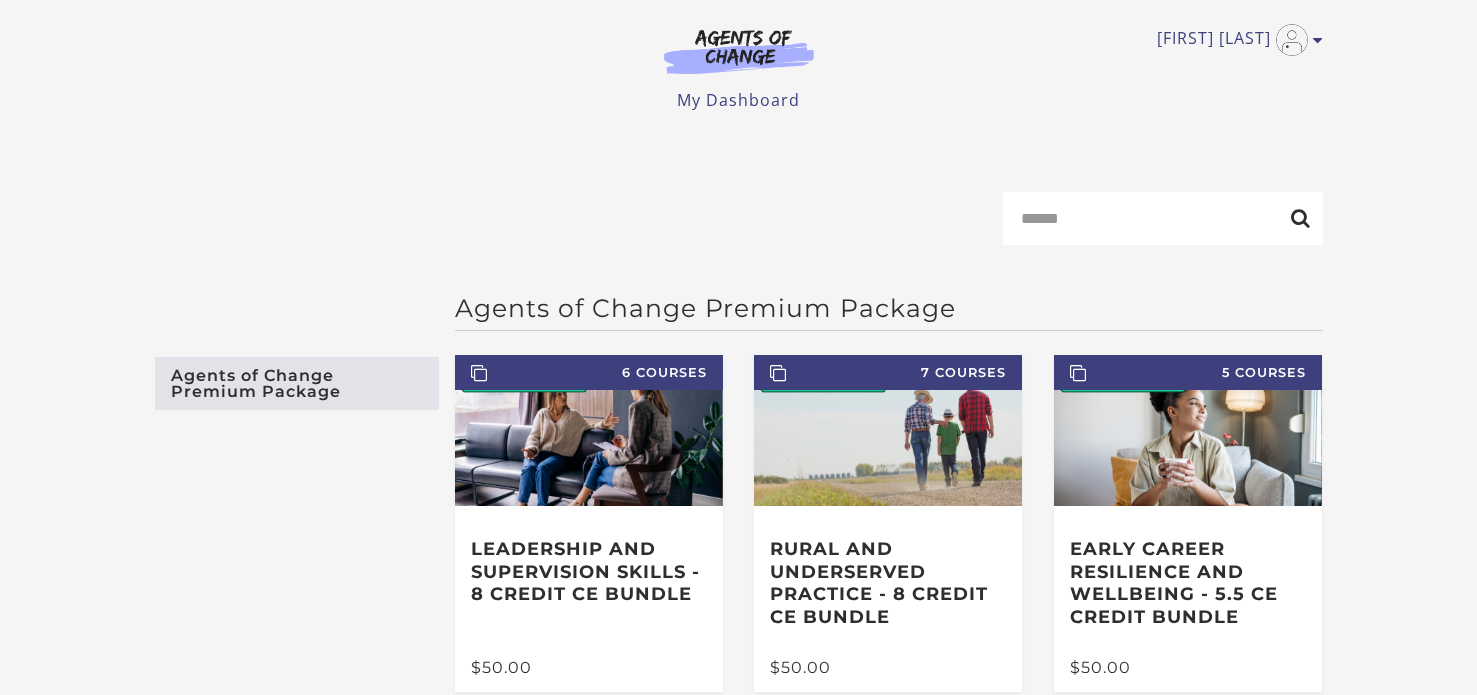 scroll, scrollTop: 0, scrollLeft: 0, axis: both 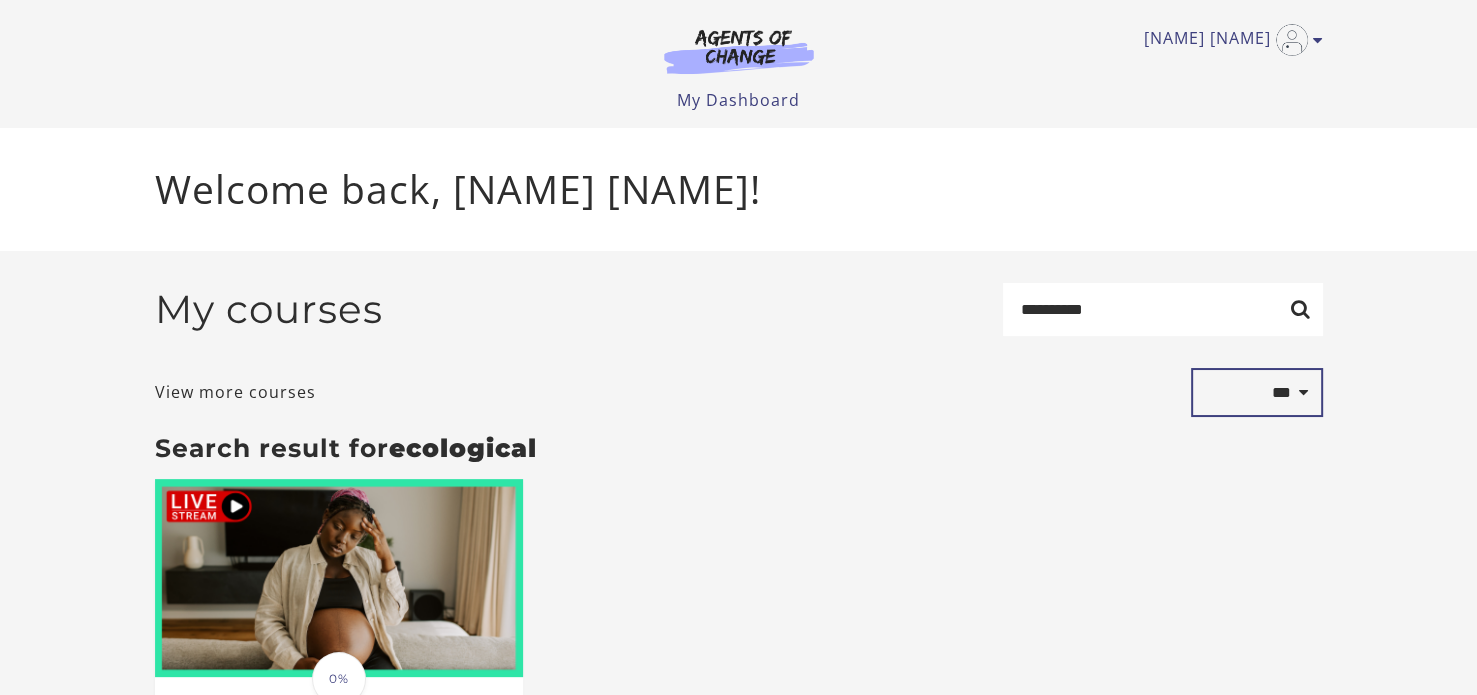 click on "**********" at bounding box center [1257, 393] 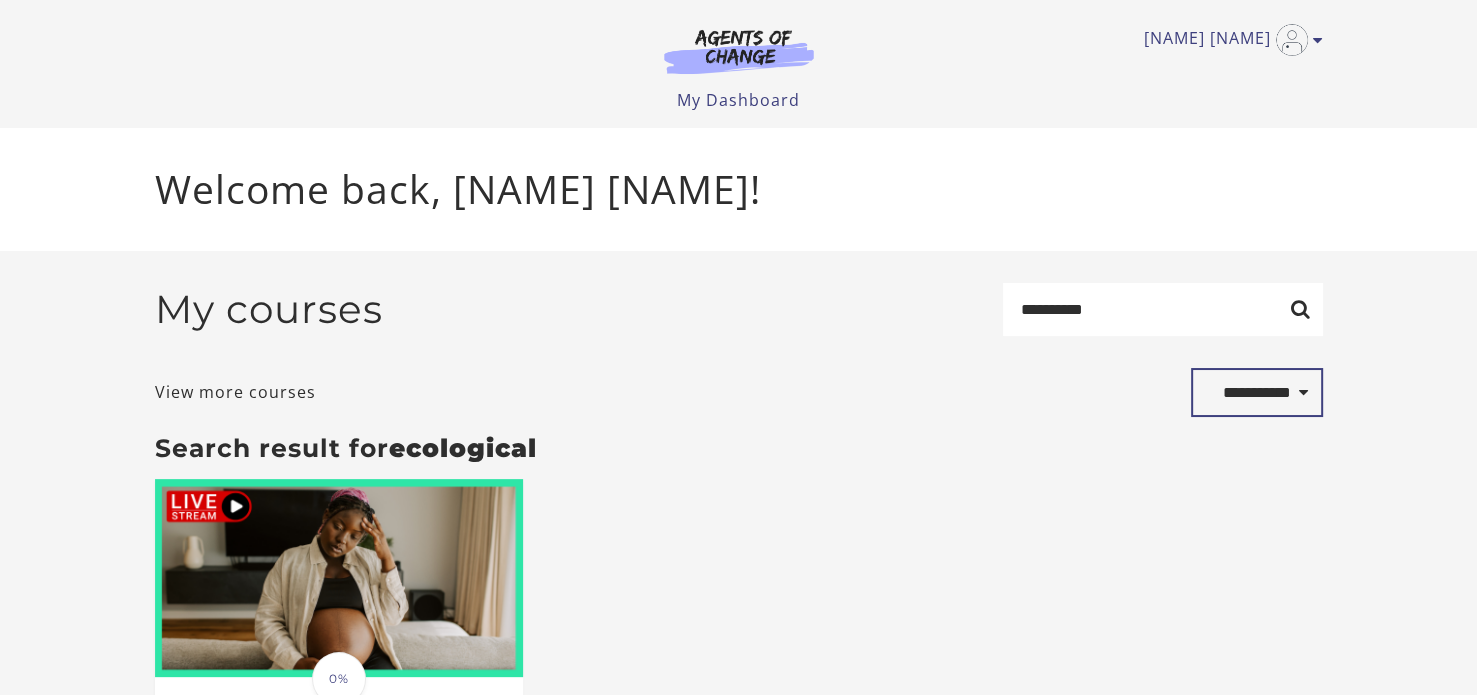click on "**********" at bounding box center [1257, 393] 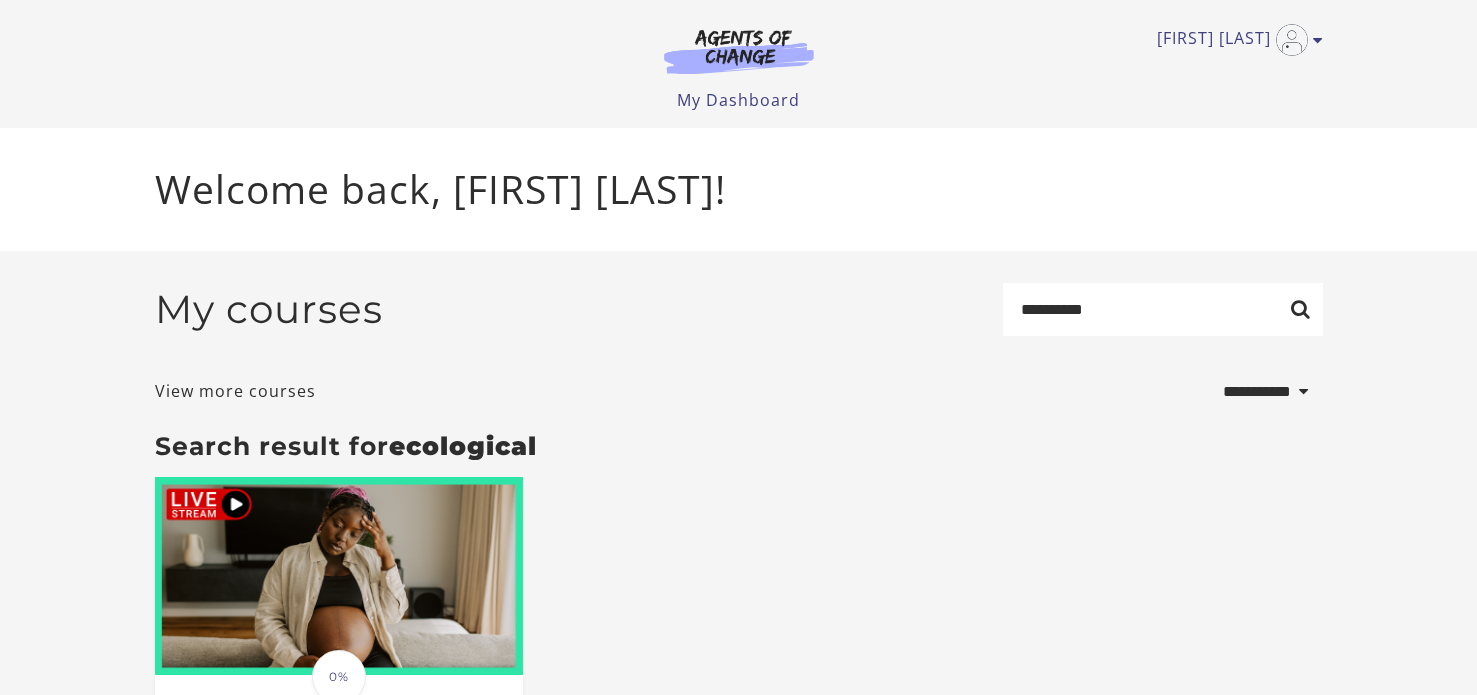 select on "**********" 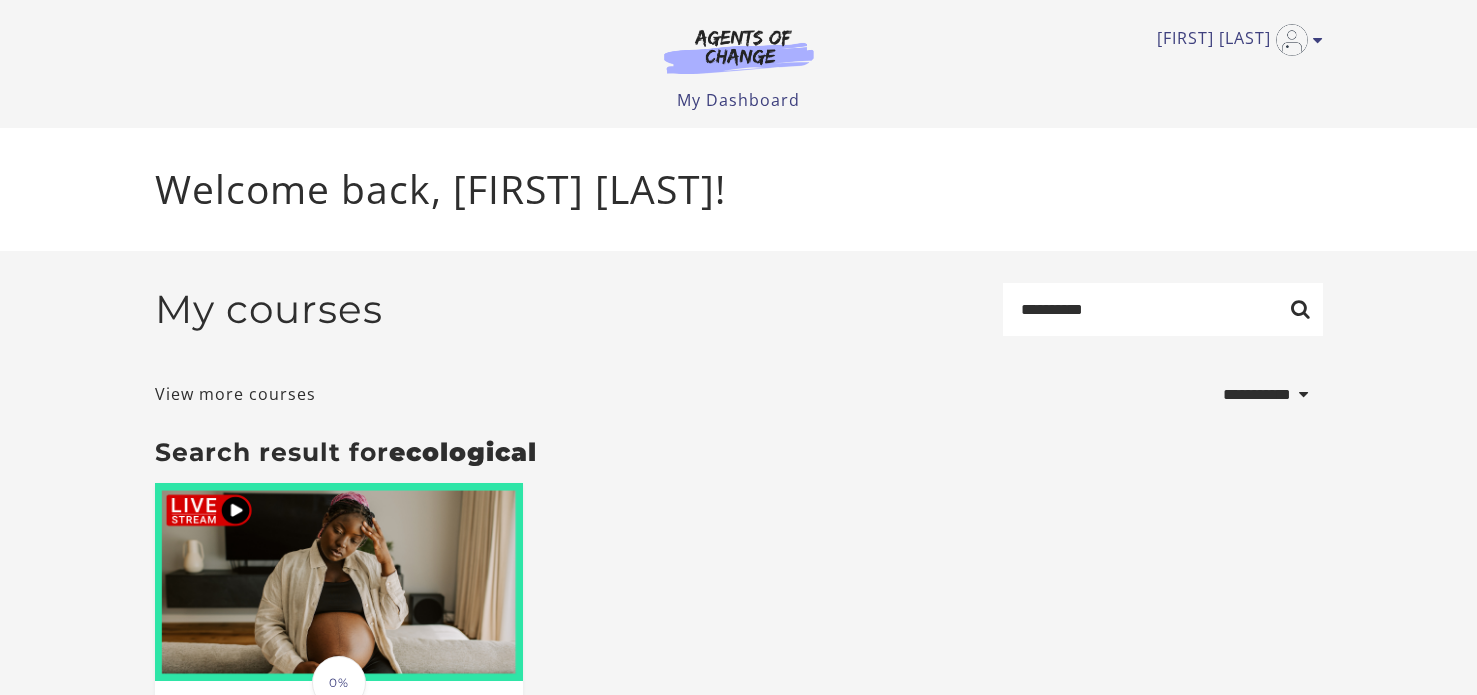 scroll, scrollTop: 0, scrollLeft: 0, axis: both 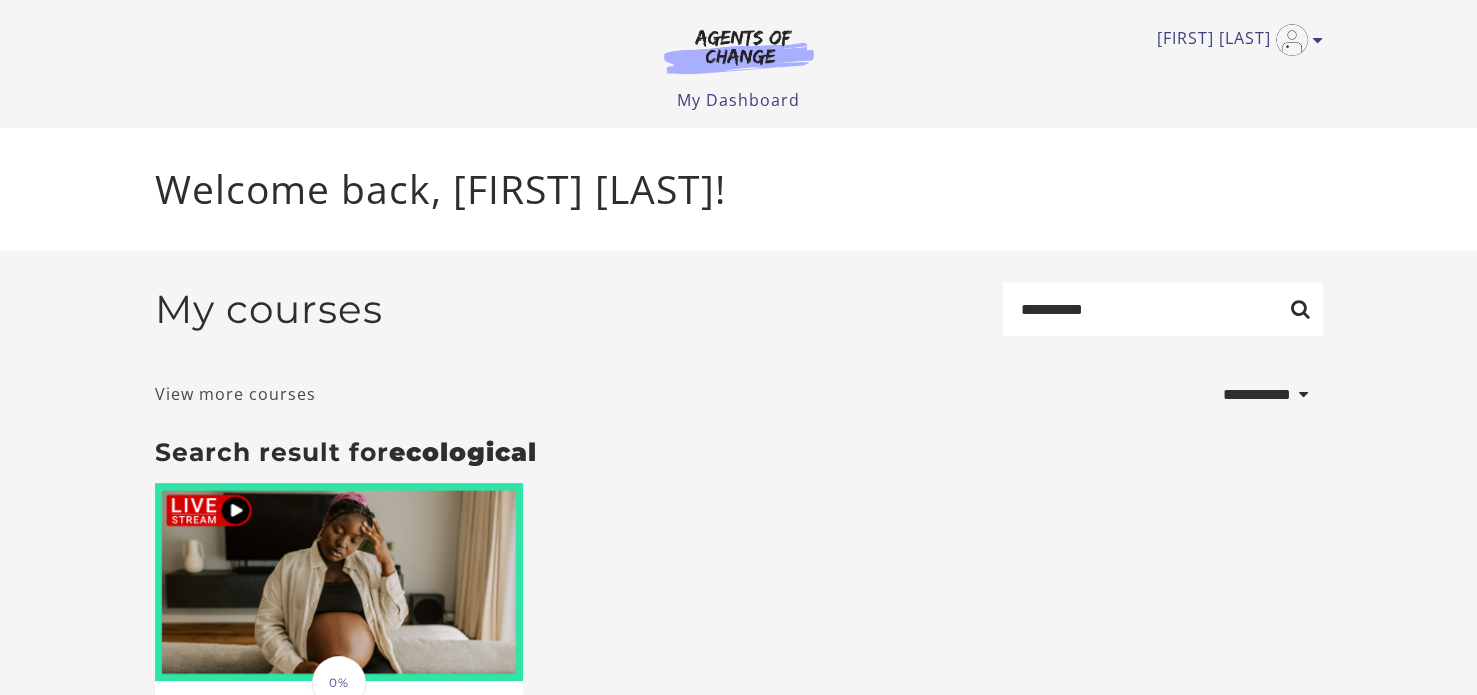 click on "View more courses" at bounding box center (235, 394) 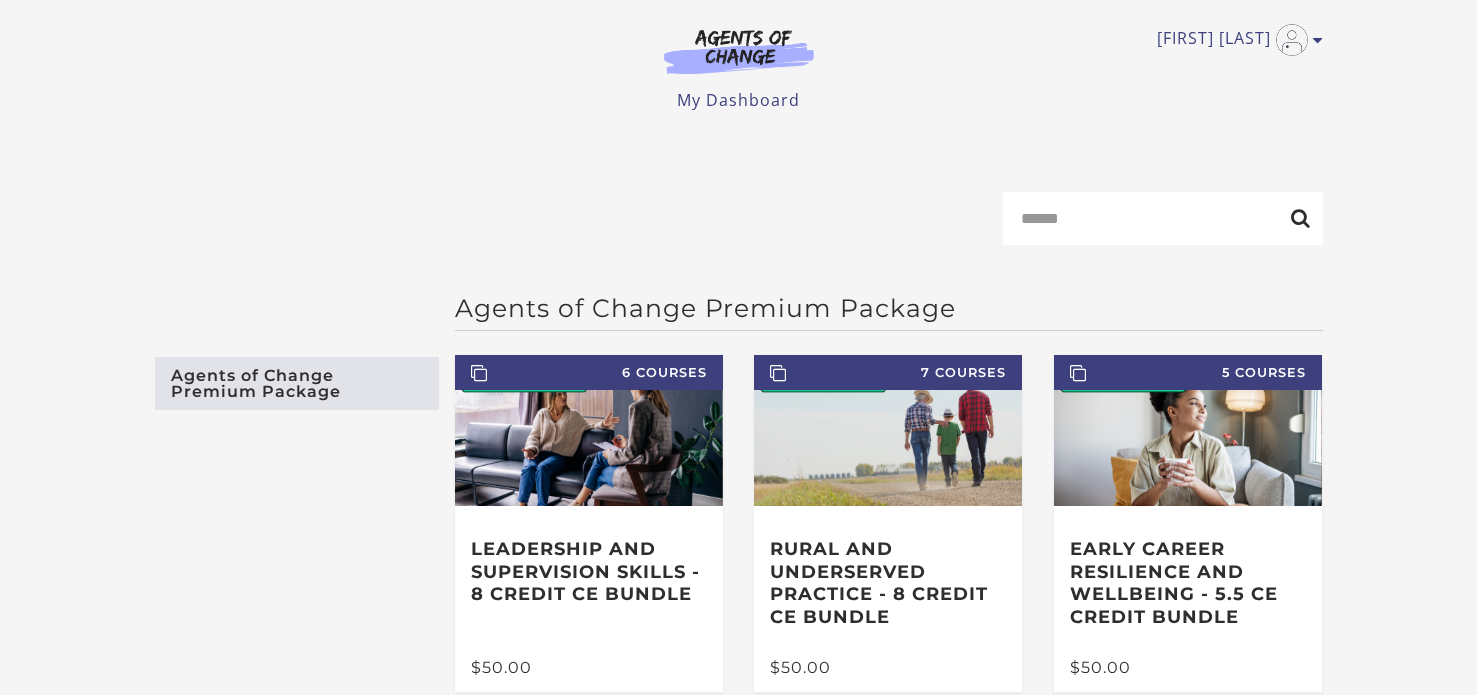 scroll, scrollTop: 0, scrollLeft: 0, axis: both 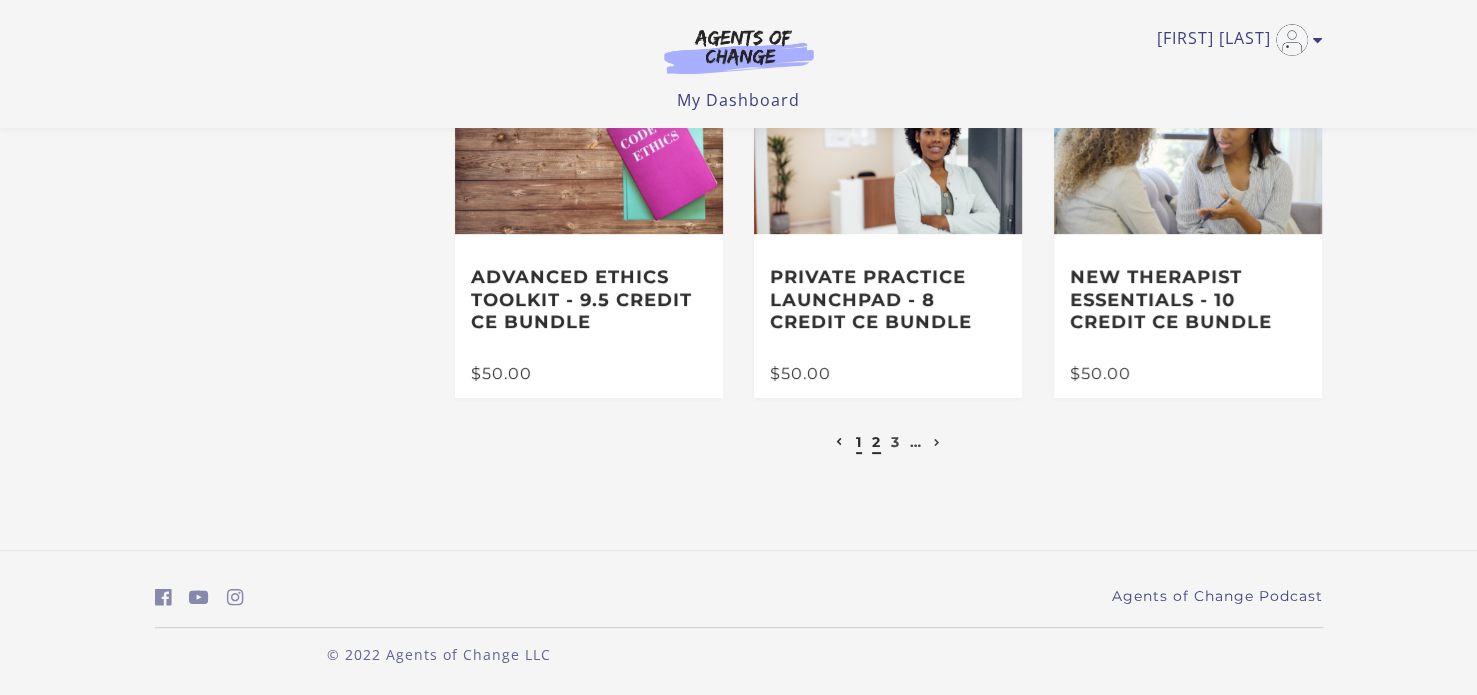 click on "2" at bounding box center [876, 442] 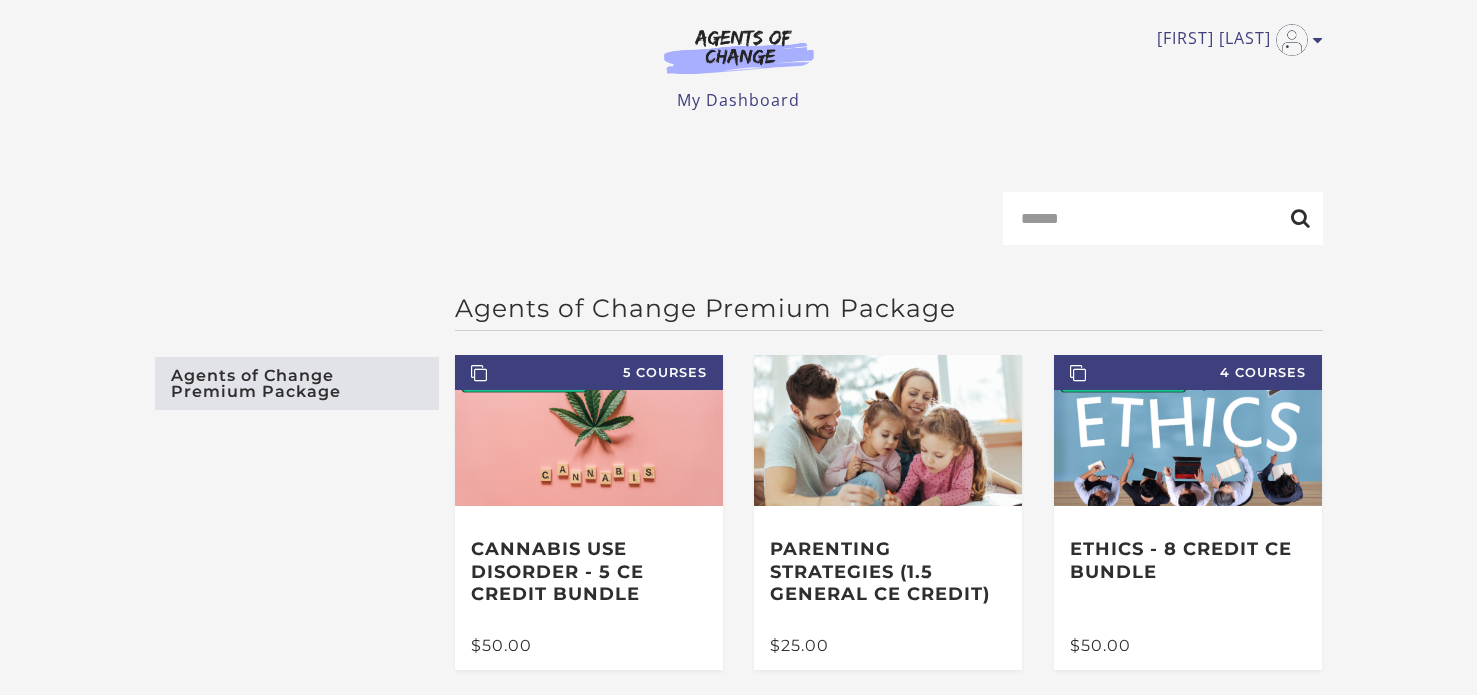scroll, scrollTop: 0, scrollLeft: 0, axis: both 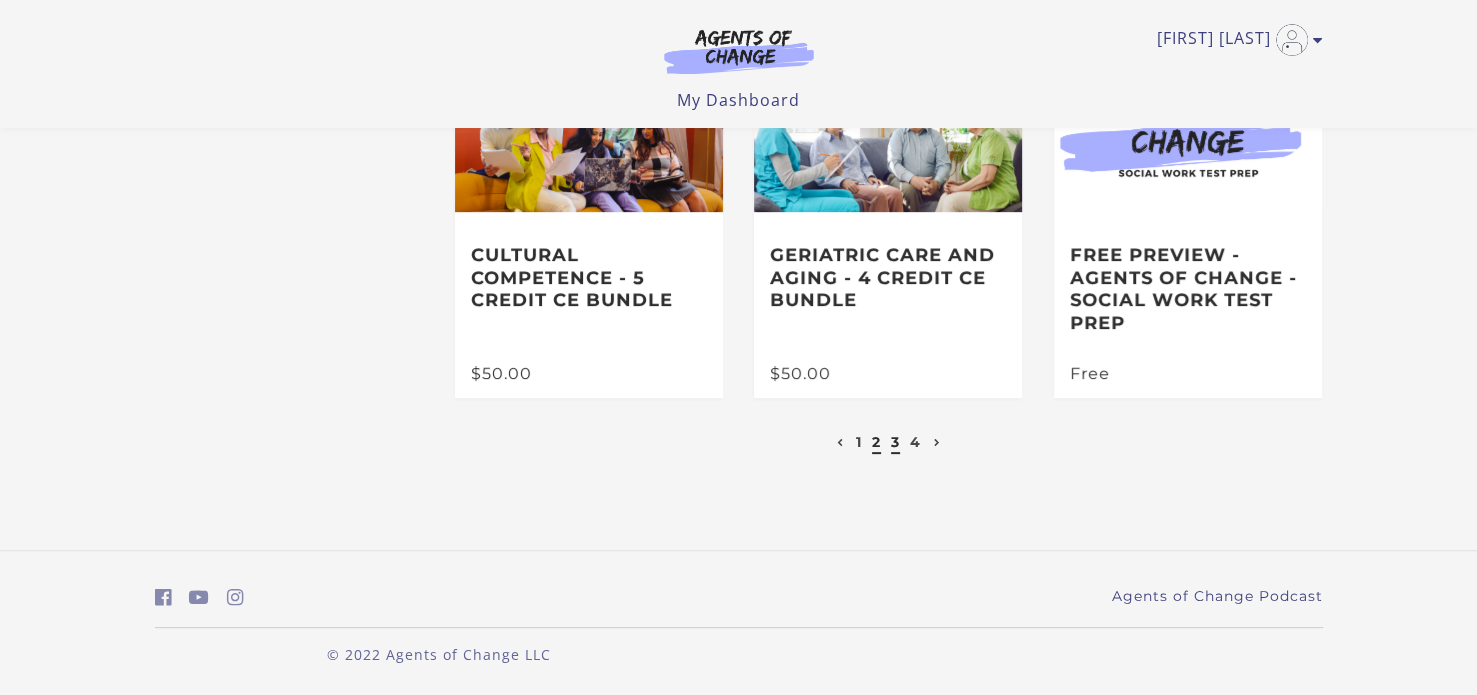 click on "3" at bounding box center [895, 442] 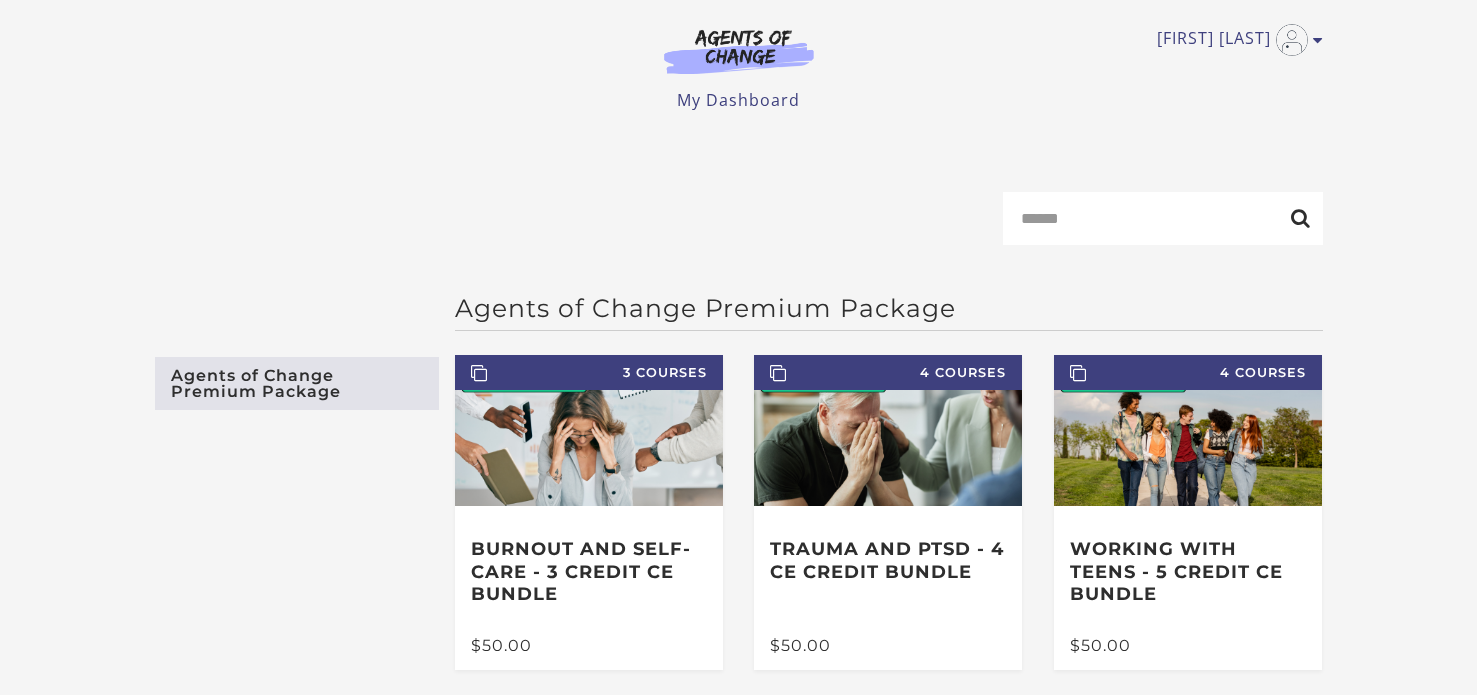 scroll, scrollTop: 0, scrollLeft: 0, axis: both 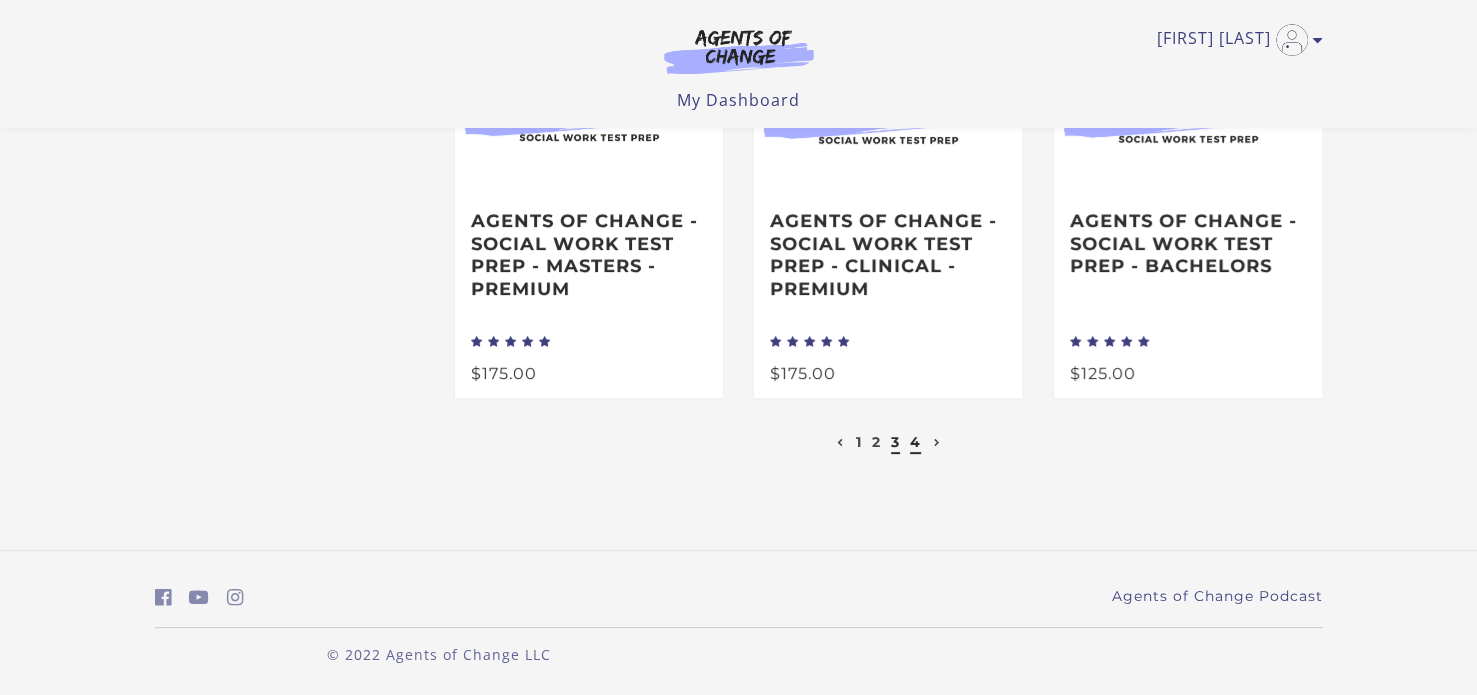 click on "4" at bounding box center (915, 442) 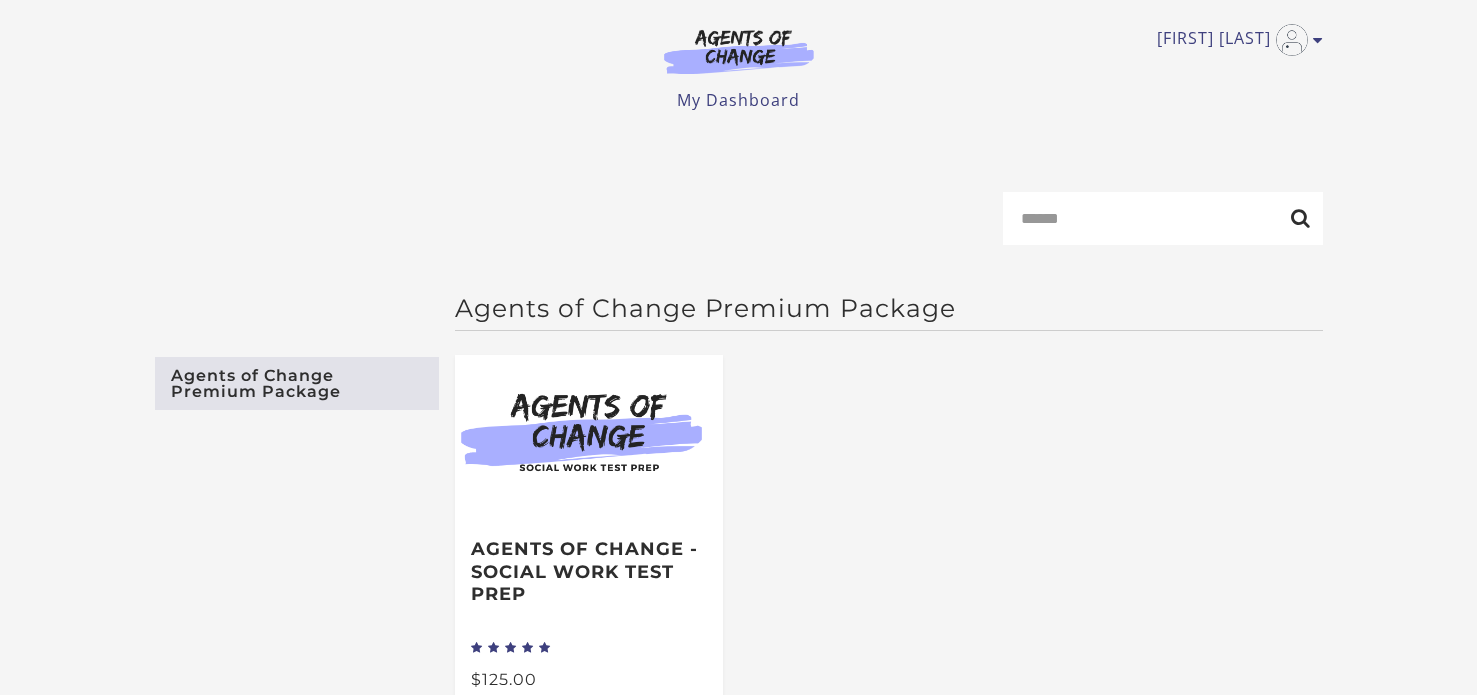 scroll, scrollTop: 0, scrollLeft: 0, axis: both 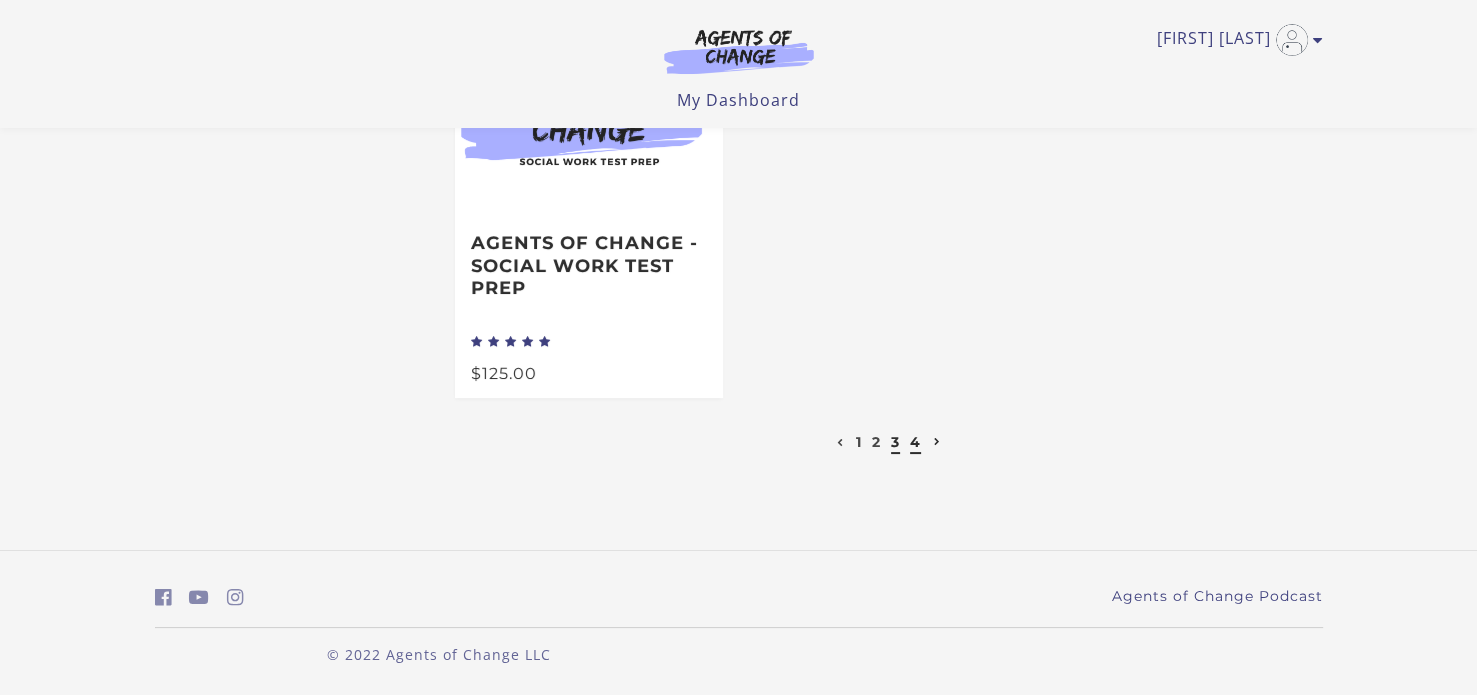 click on "3" at bounding box center [895, 442] 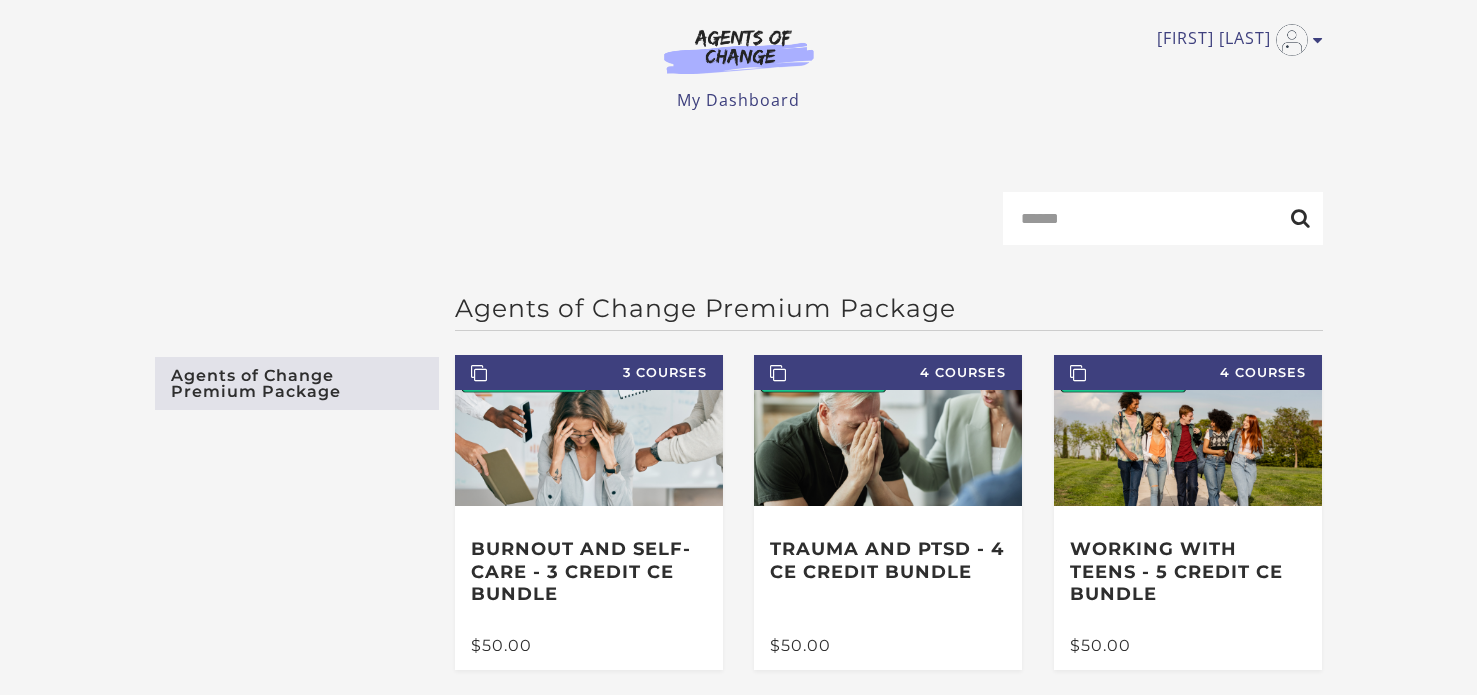 scroll, scrollTop: 0, scrollLeft: 0, axis: both 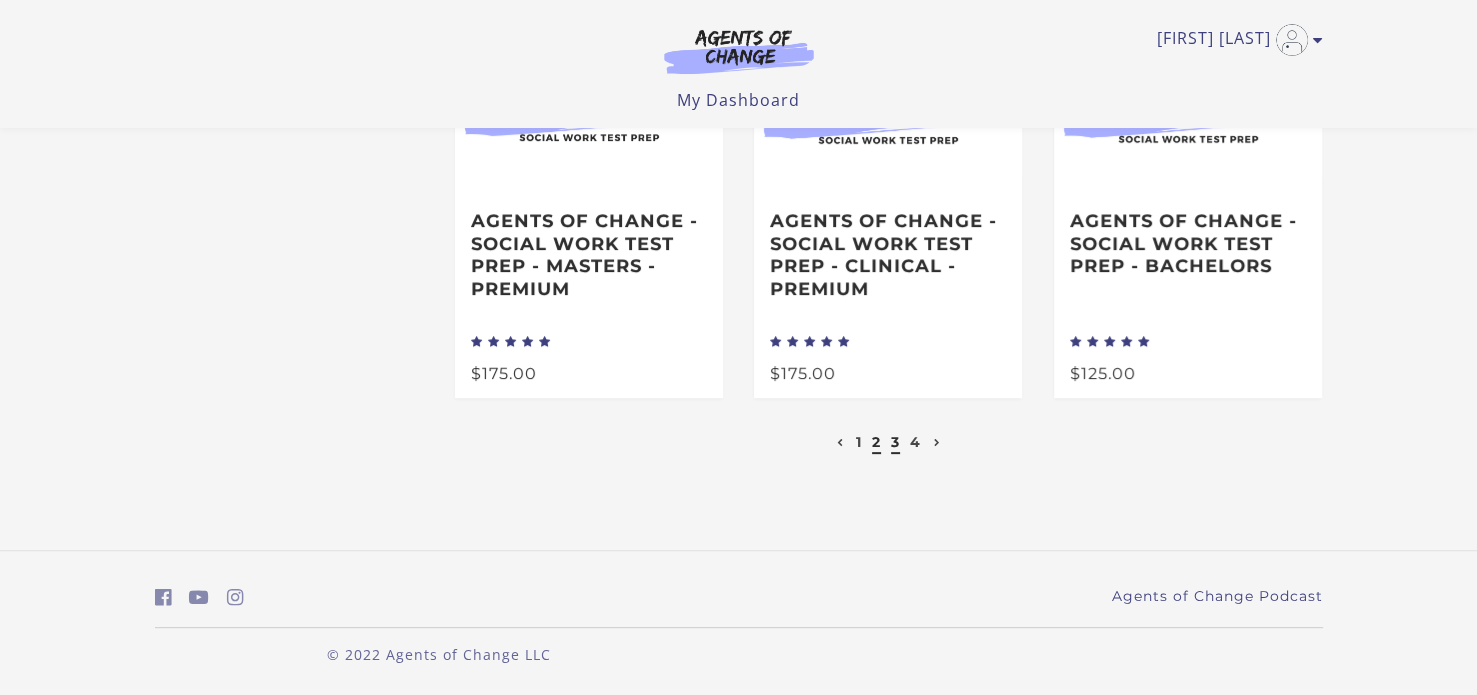 click on "2" at bounding box center (876, 442) 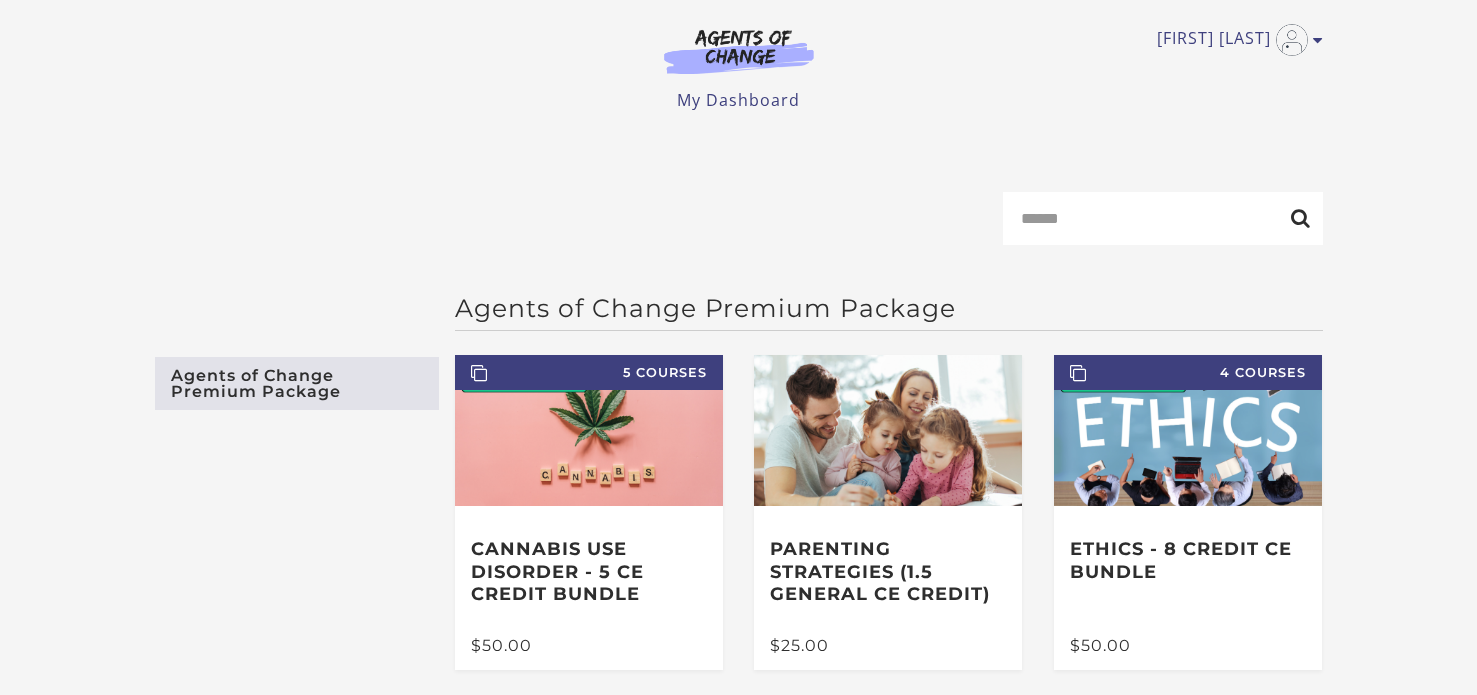 scroll, scrollTop: 0, scrollLeft: 0, axis: both 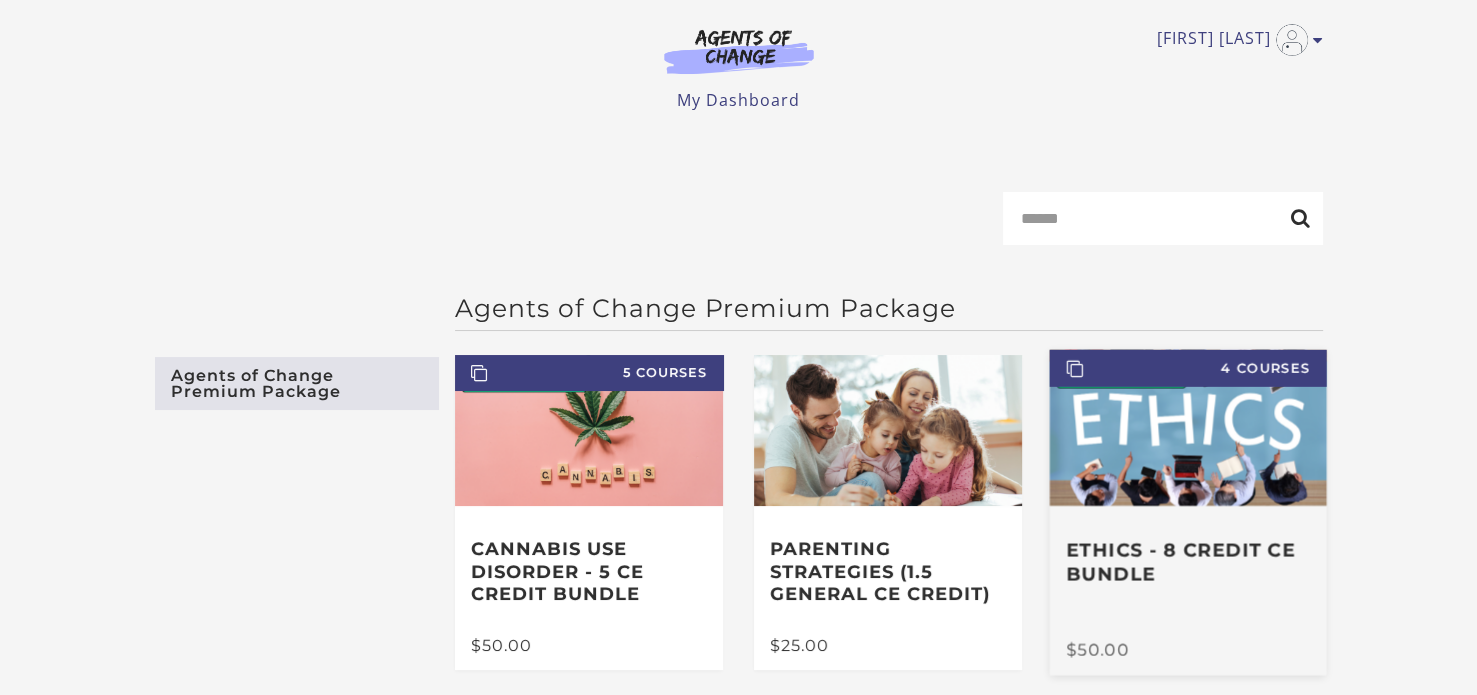 click on "Ethics - 8 Credit CE Bundle" at bounding box center [1189, 562] 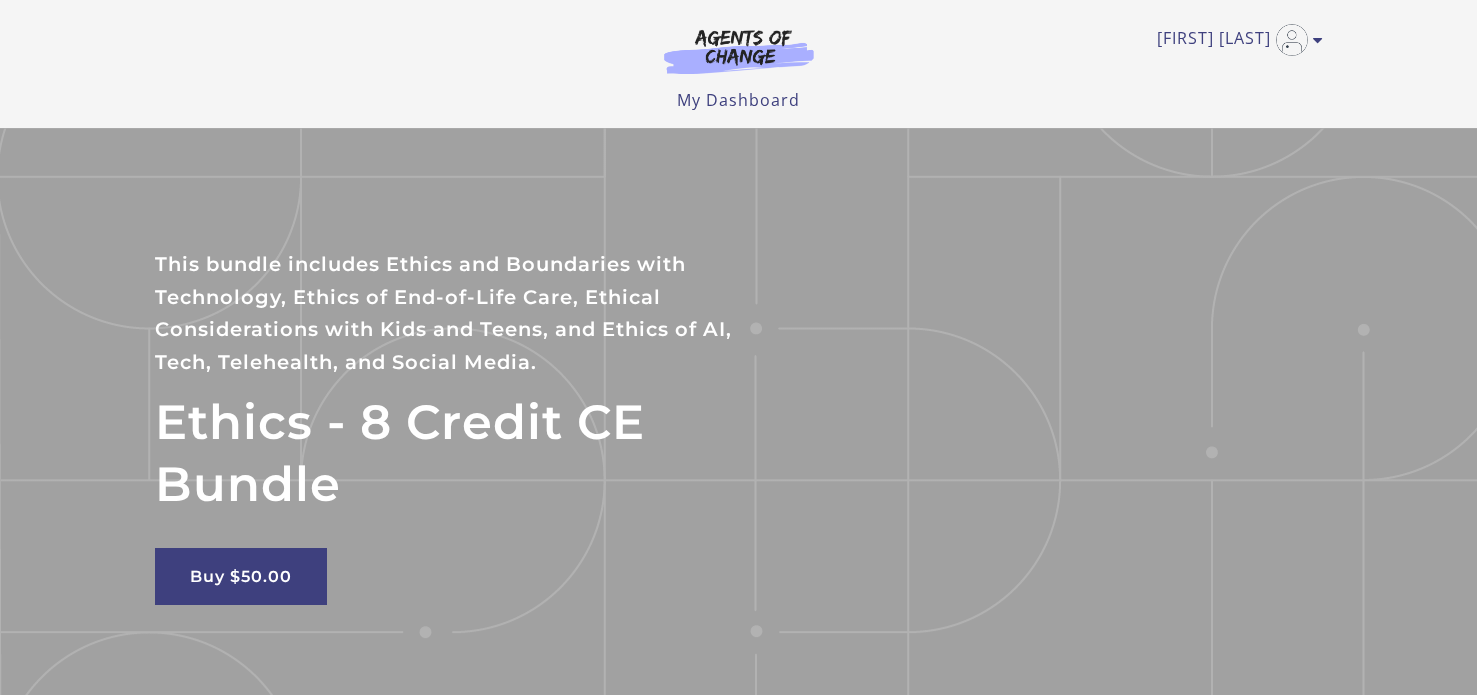 scroll, scrollTop: 0, scrollLeft: 0, axis: both 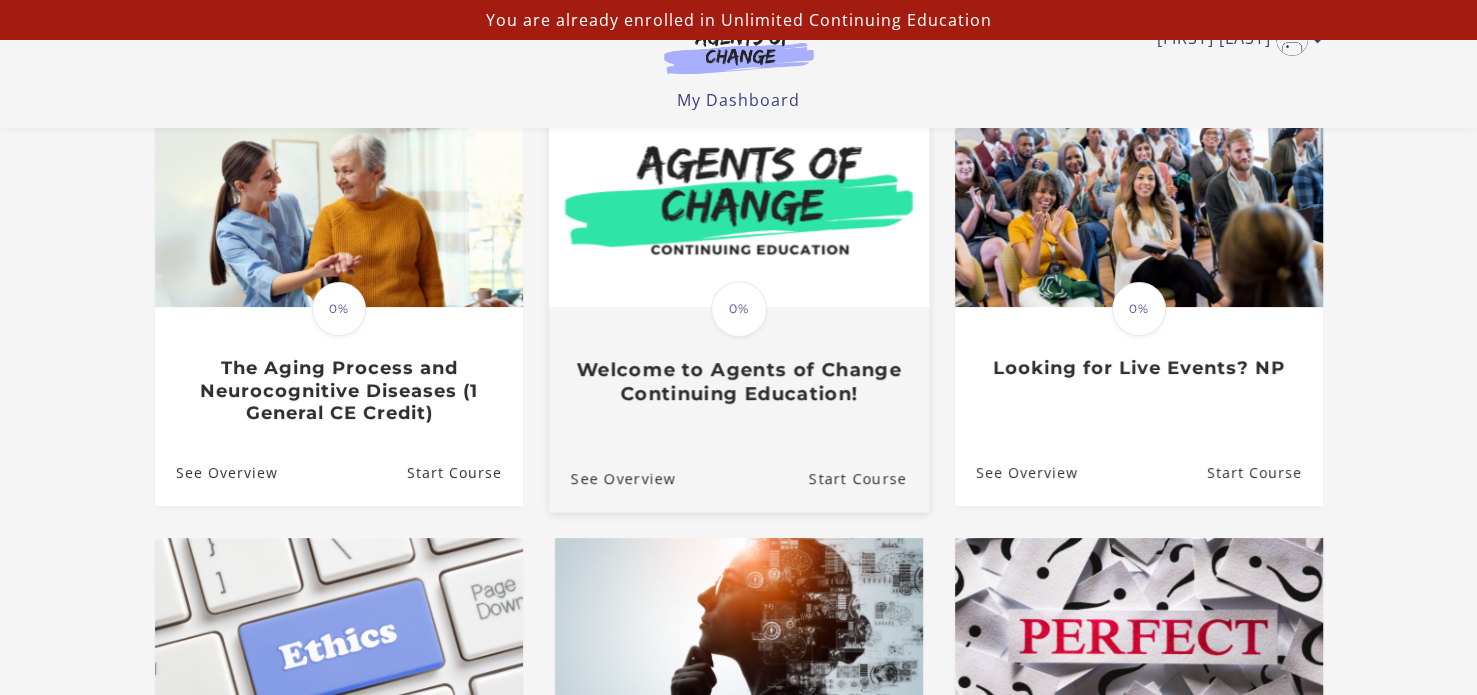 click on "Welcome to Agents of Change Continuing Education!" at bounding box center [738, 382] 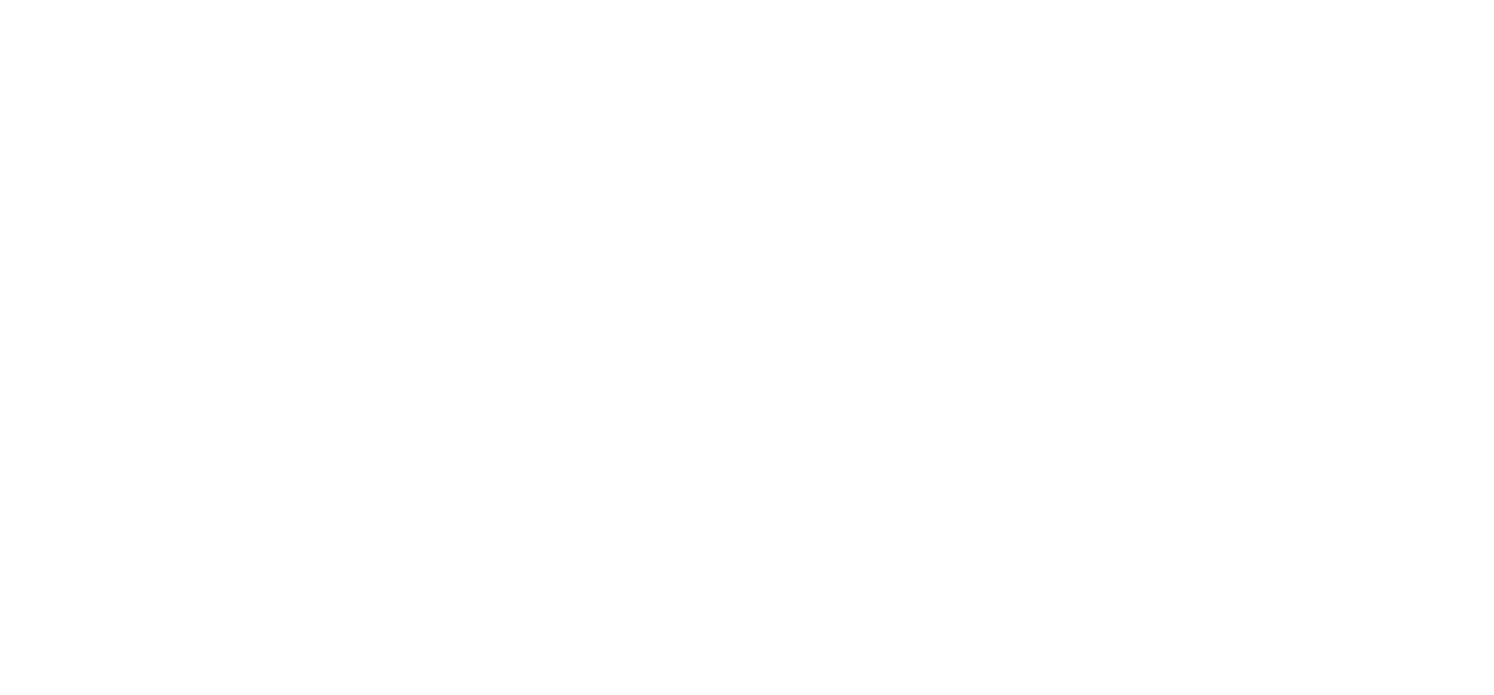 scroll, scrollTop: 0, scrollLeft: 0, axis: both 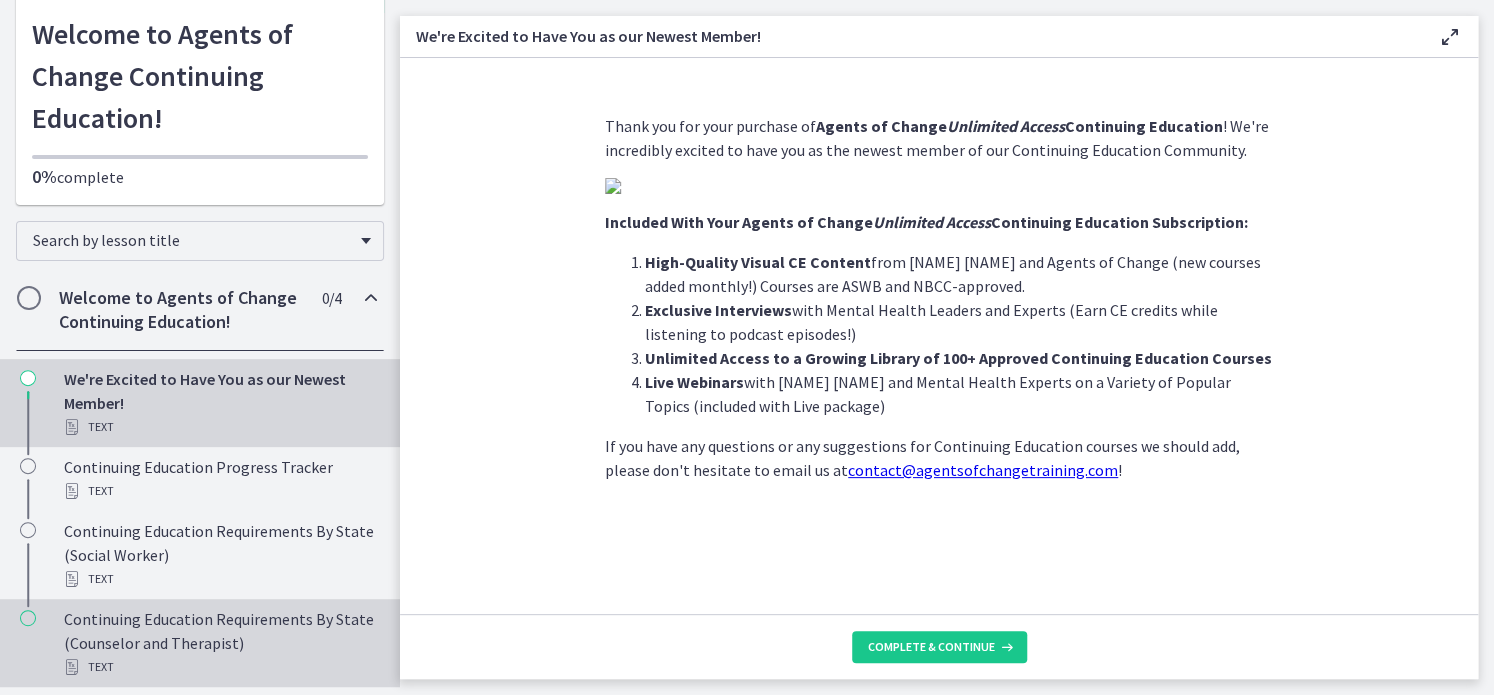 click on "Continuing Education Requirements By State (Counselor and Therapist)
Text" at bounding box center [220, 643] 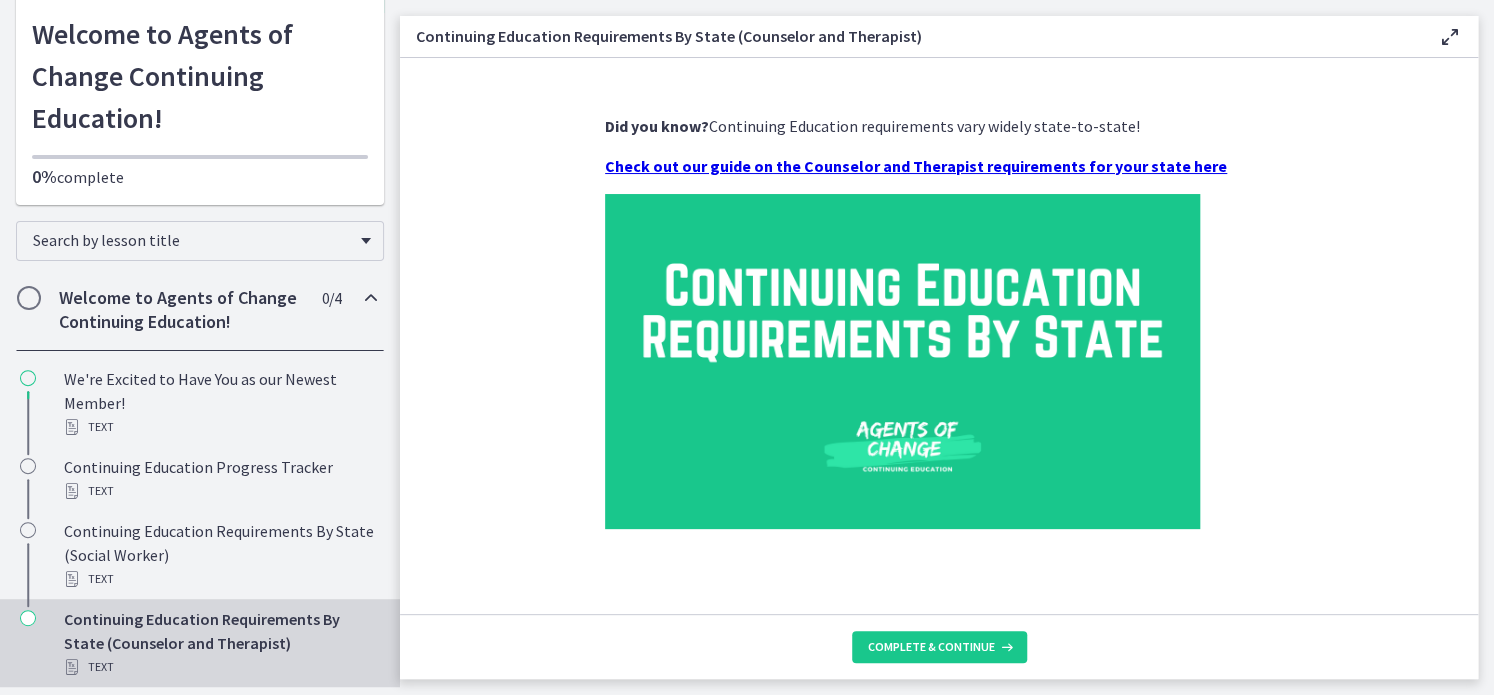 click at bounding box center [902, 361] 